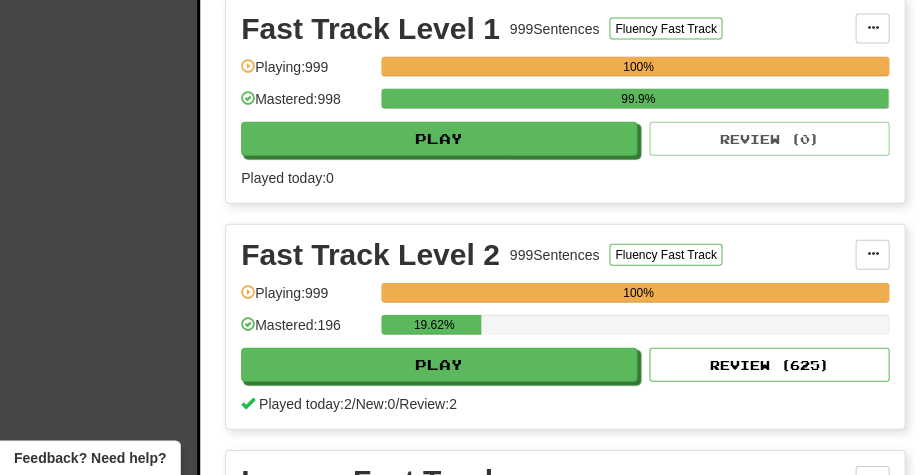 scroll, scrollTop: 804, scrollLeft: 0, axis: vertical 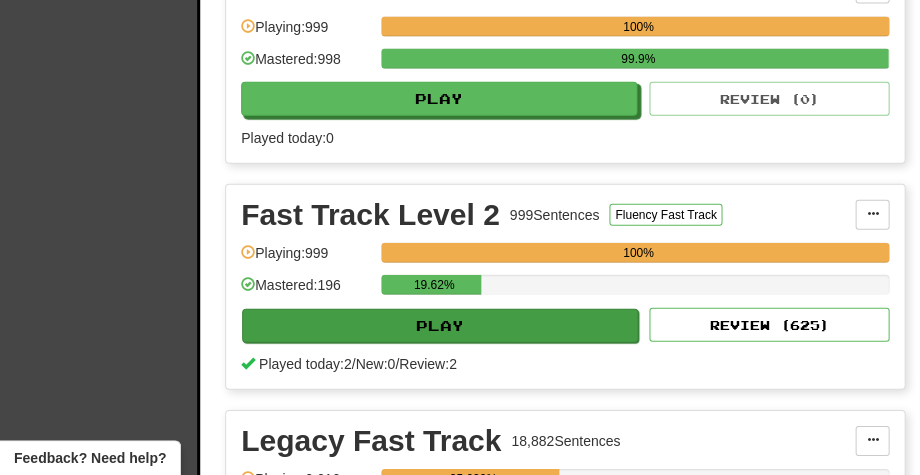 click on "Play" at bounding box center (440, 326) 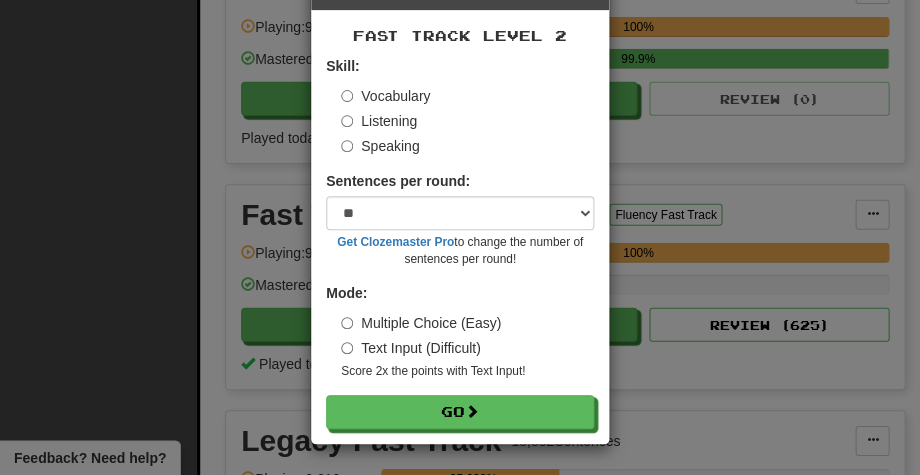 scroll, scrollTop: 73, scrollLeft: 0, axis: vertical 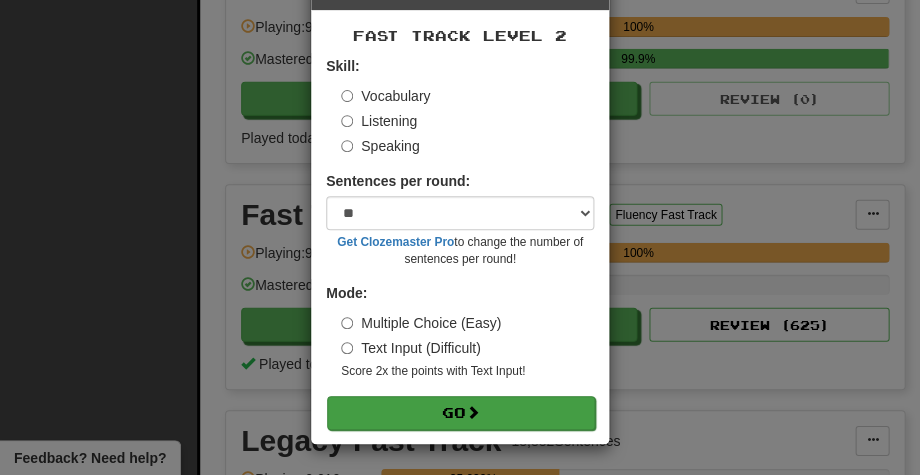 click on "Go" at bounding box center (461, 413) 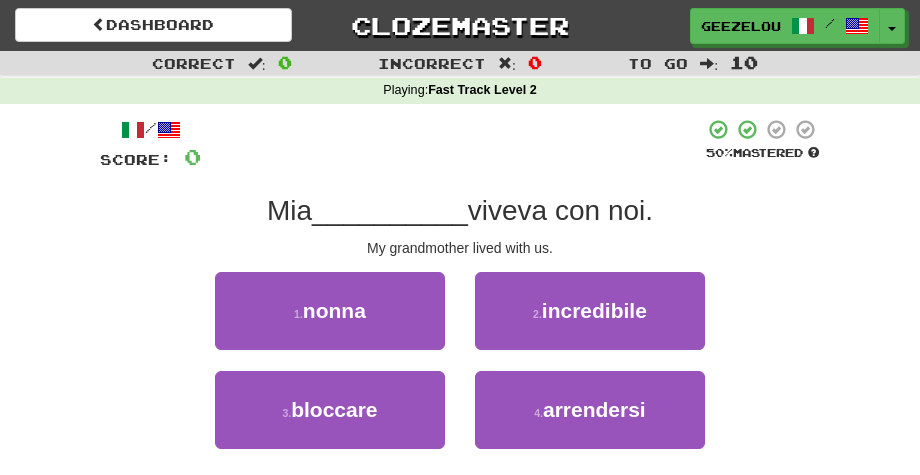 scroll, scrollTop: 0, scrollLeft: 0, axis: both 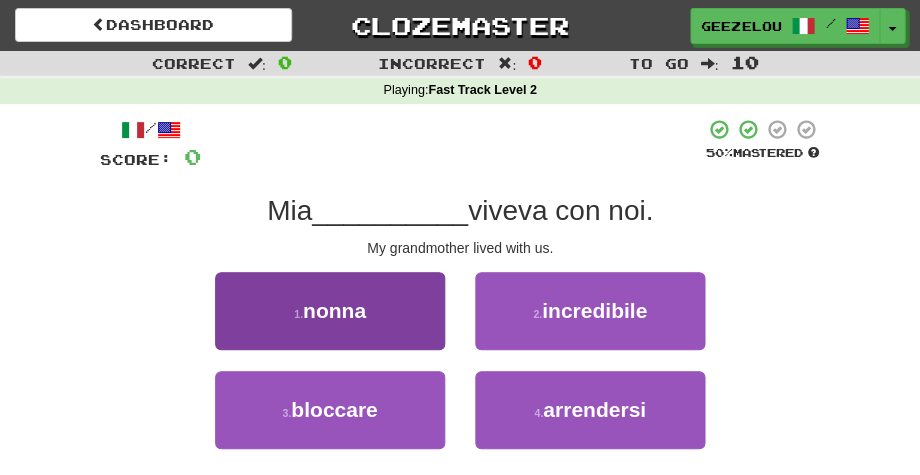 click on "1 .  [RELATION]" at bounding box center (330, 311) 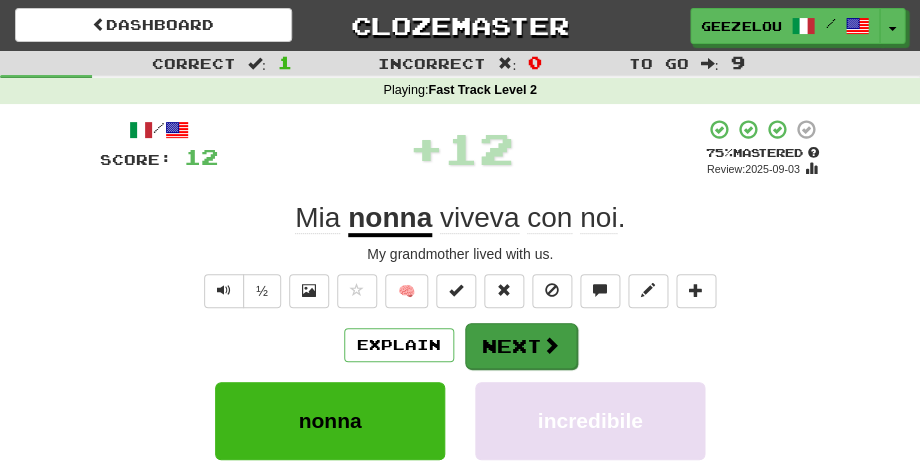 click on "Next" at bounding box center (521, 346) 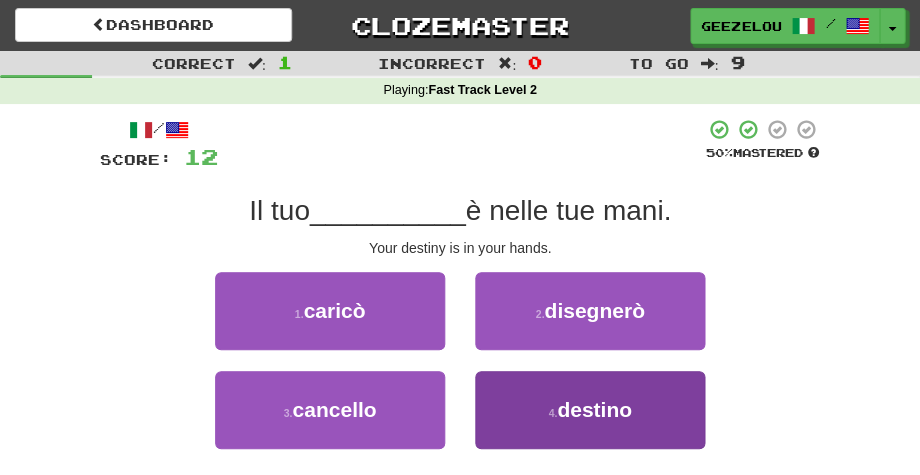 click on "destino" at bounding box center (594, 409) 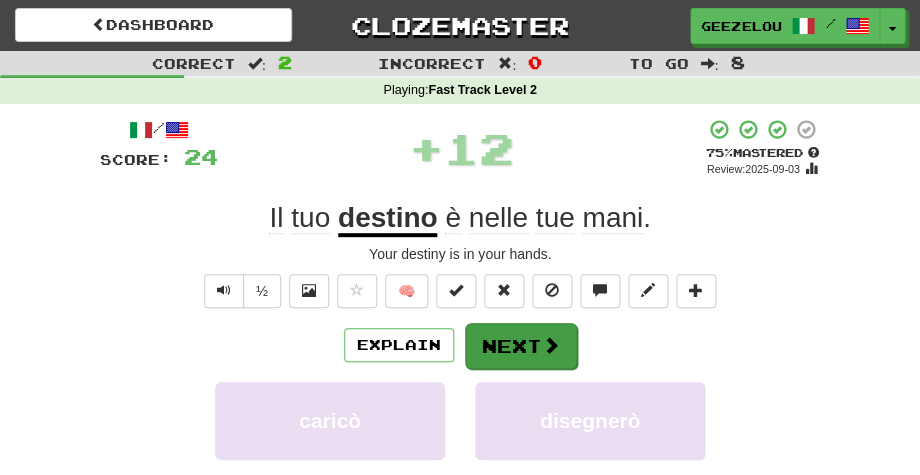 click on "Next" at bounding box center [521, 346] 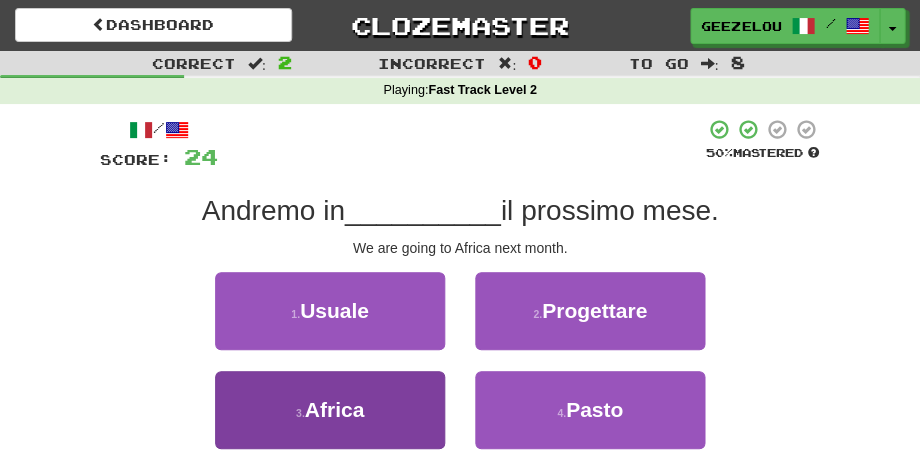 click on "3 .  [CONTINENT]" at bounding box center (330, 410) 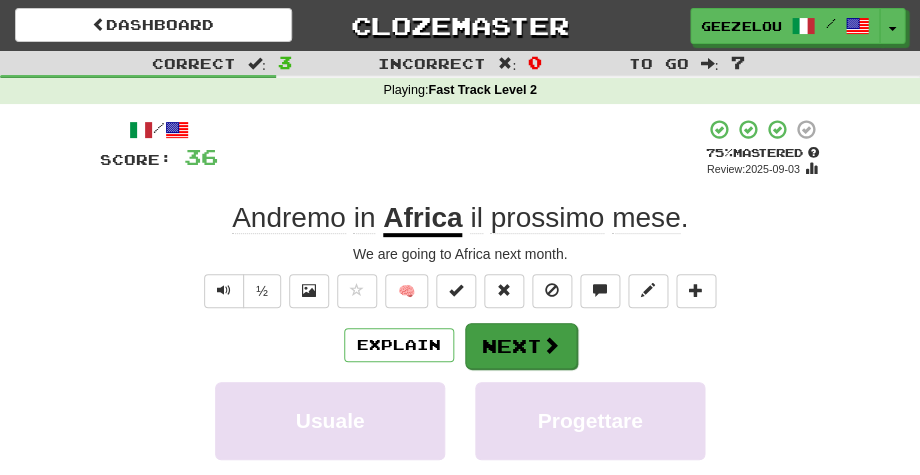 click on "Next" at bounding box center [521, 346] 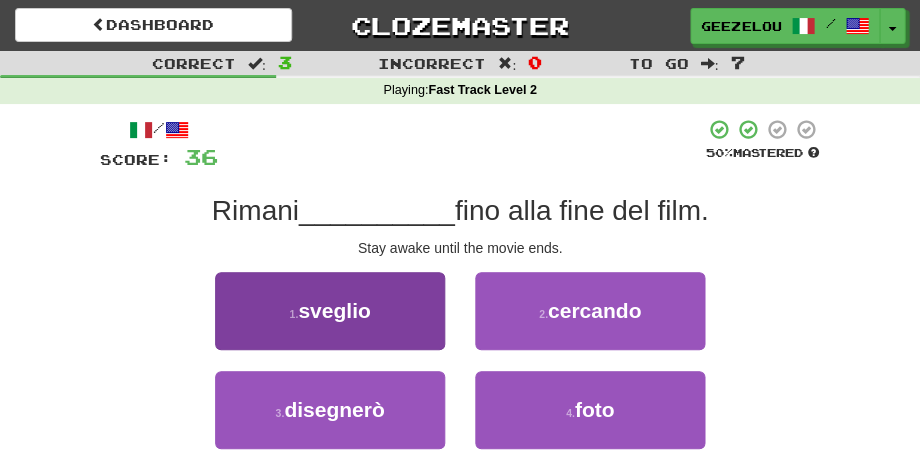 click on "1 .  sveglio" at bounding box center (330, 311) 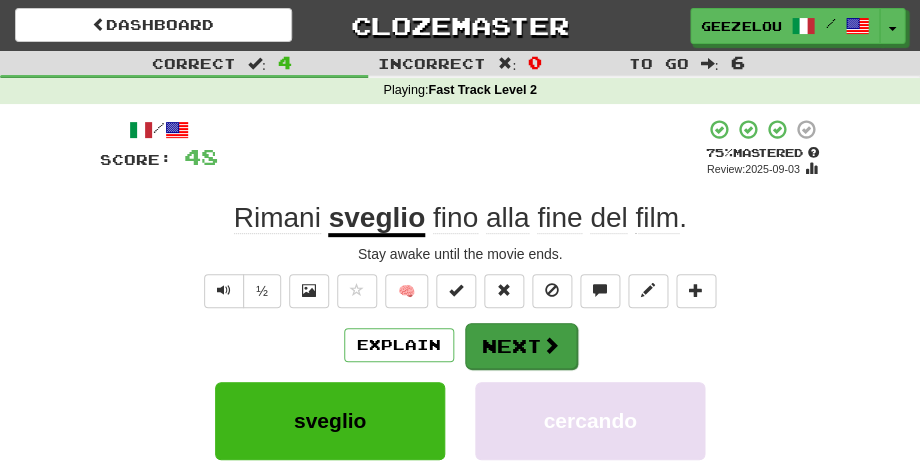 click on "Next" at bounding box center [521, 346] 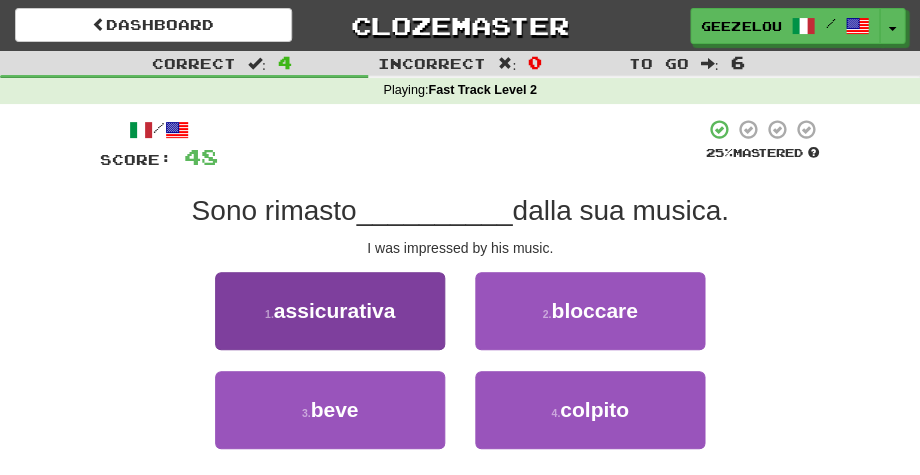 click on "assicurativa" at bounding box center [334, 310] 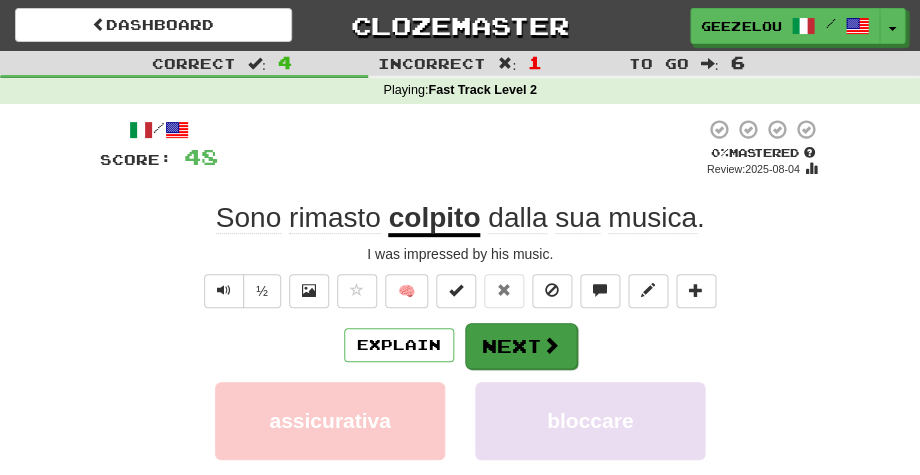 click on "Next" at bounding box center (521, 346) 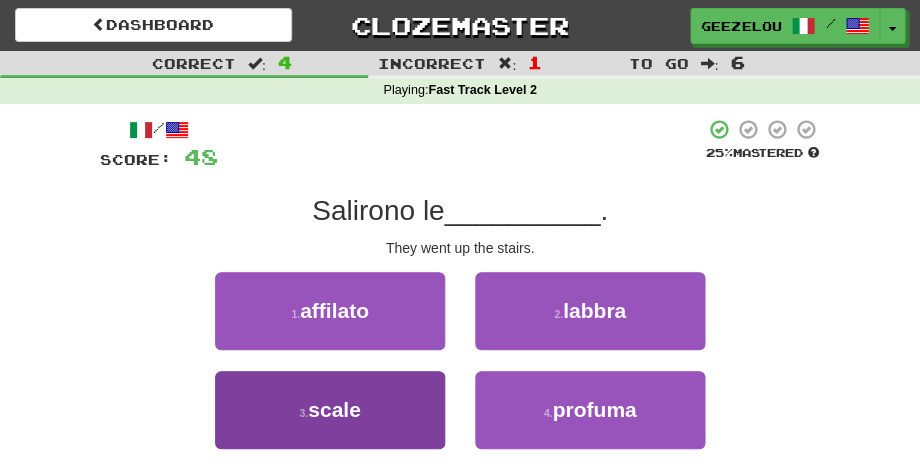 click on "scale" at bounding box center (334, 409) 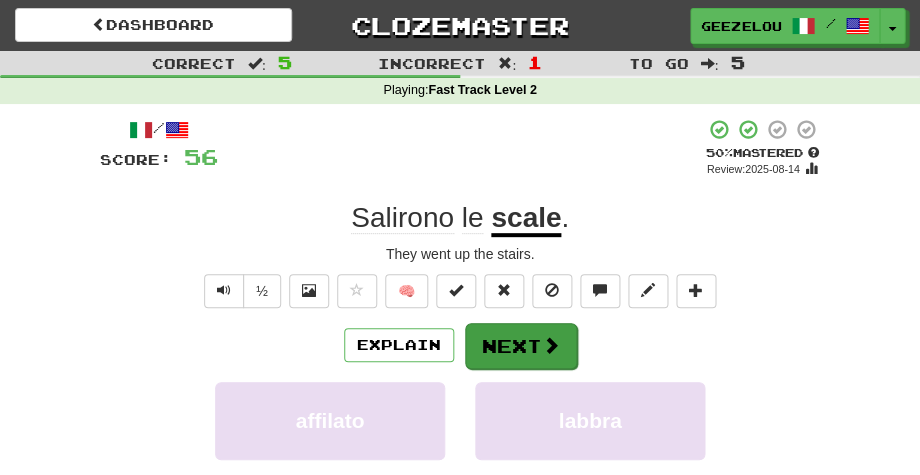 click on "Next" at bounding box center (521, 346) 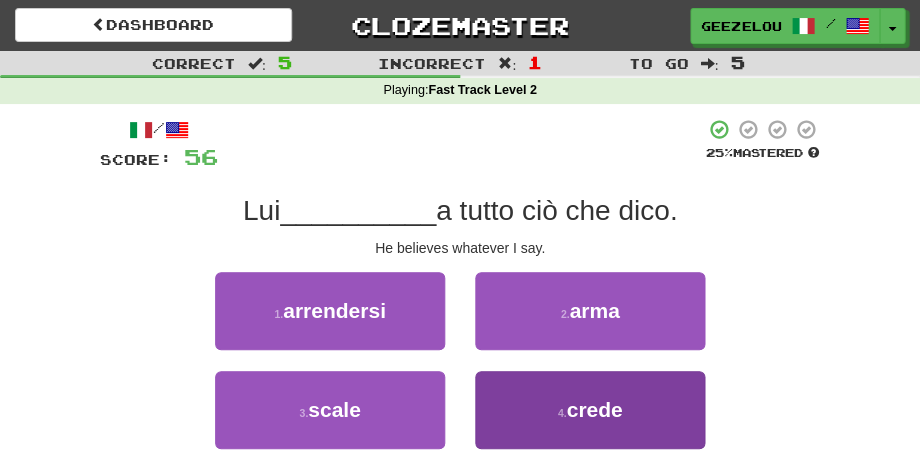 click on "4 .  crede" at bounding box center [590, 410] 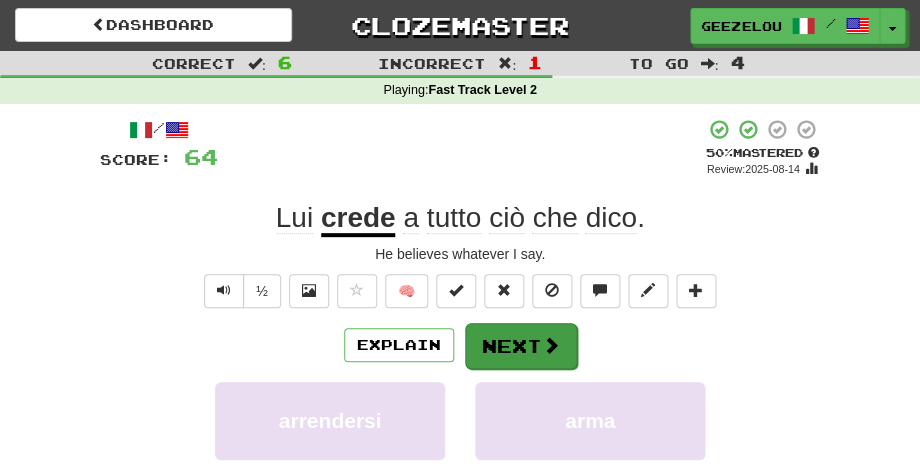click on "Next" at bounding box center [521, 346] 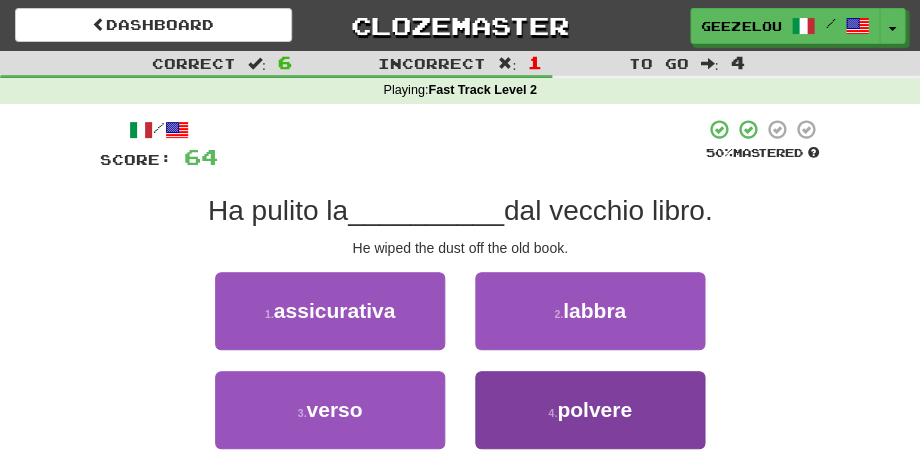 click on "polvere" at bounding box center [594, 409] 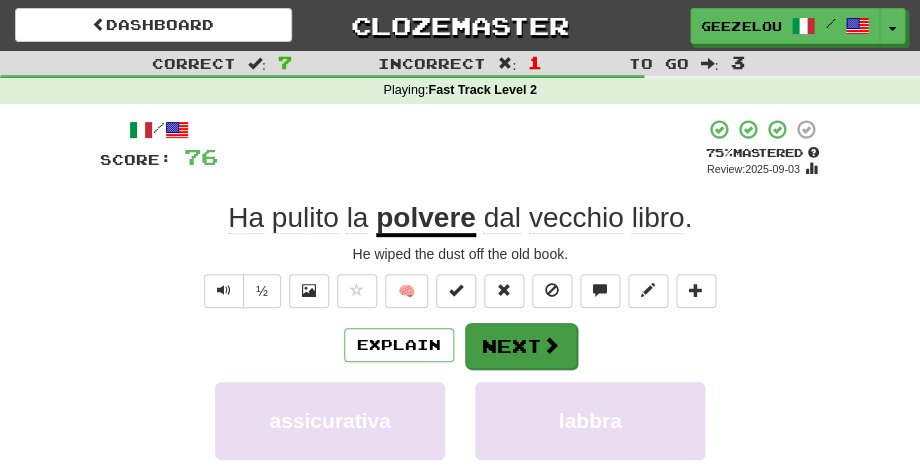 click on "Next" at bounding box center (521, 346) 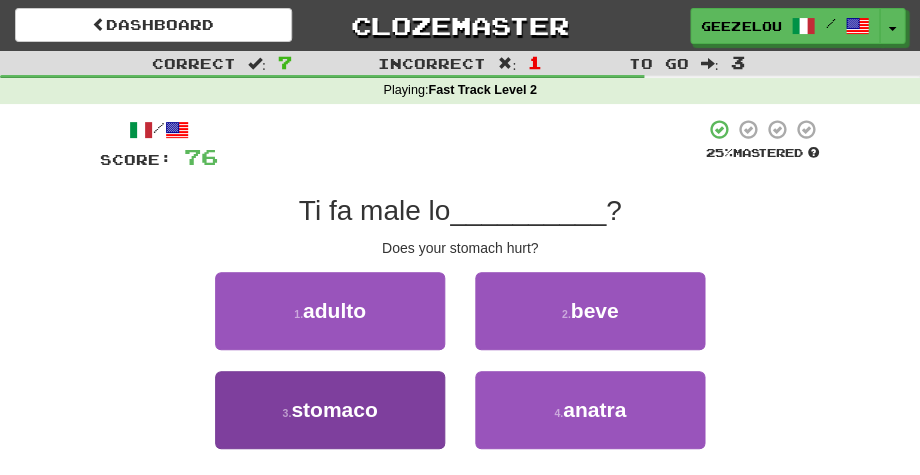 click on "3 .  stomaco" at bounding box center (330, 410) 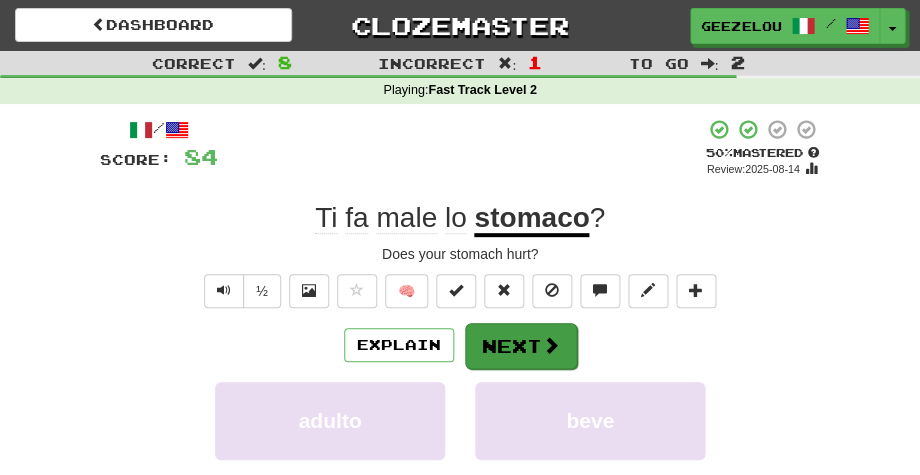 click on "Next" at bounding box center [521, 346] 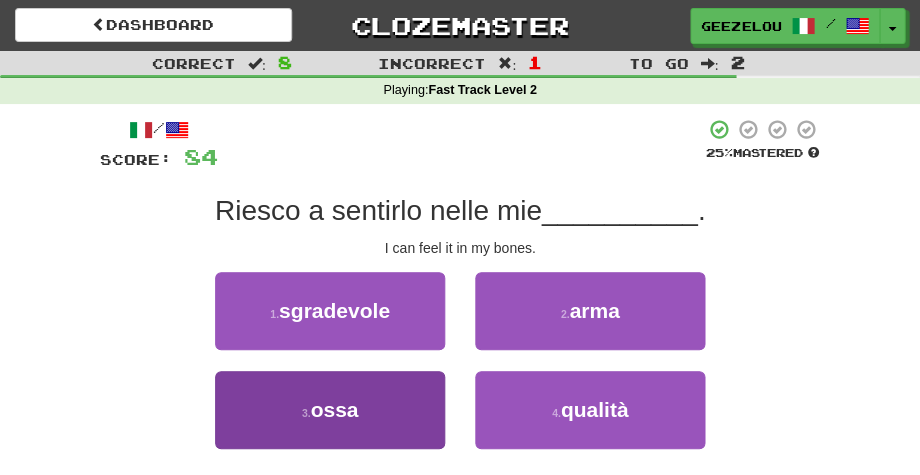 click on "3 .  ossa" at bounding box center (330, 410) 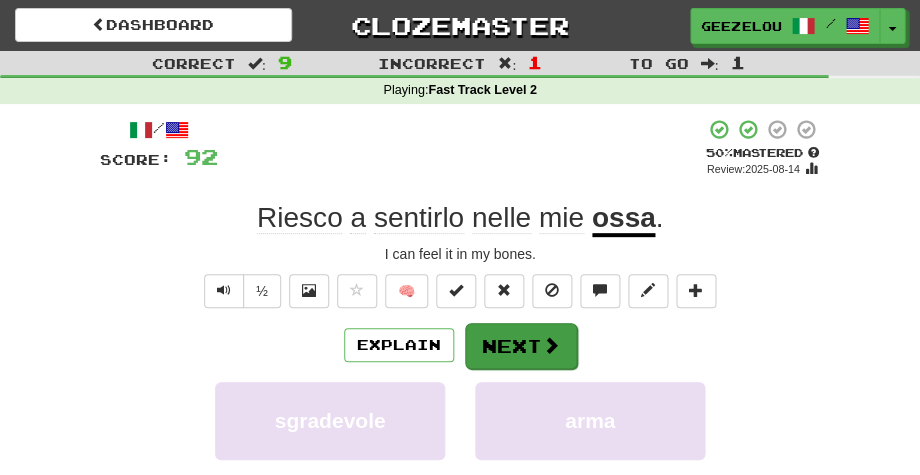 click on "Next" at bounding box center (521, 346) 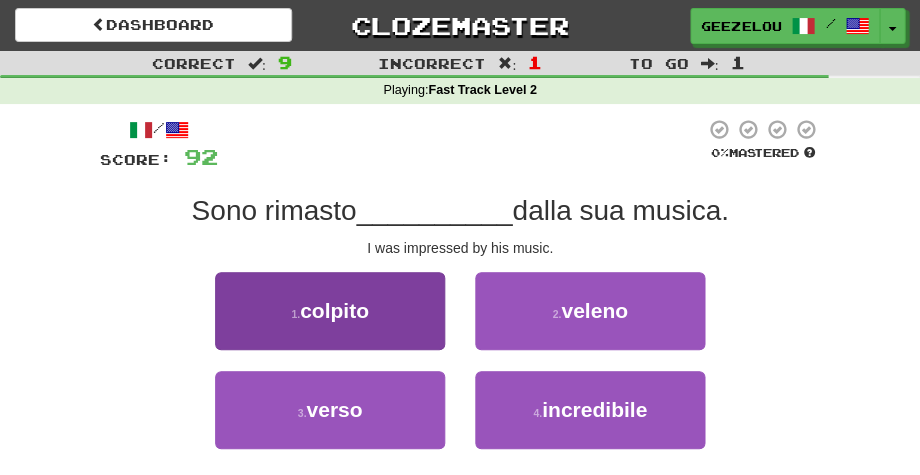 click on "colpito" at bounding box center [334, 310] 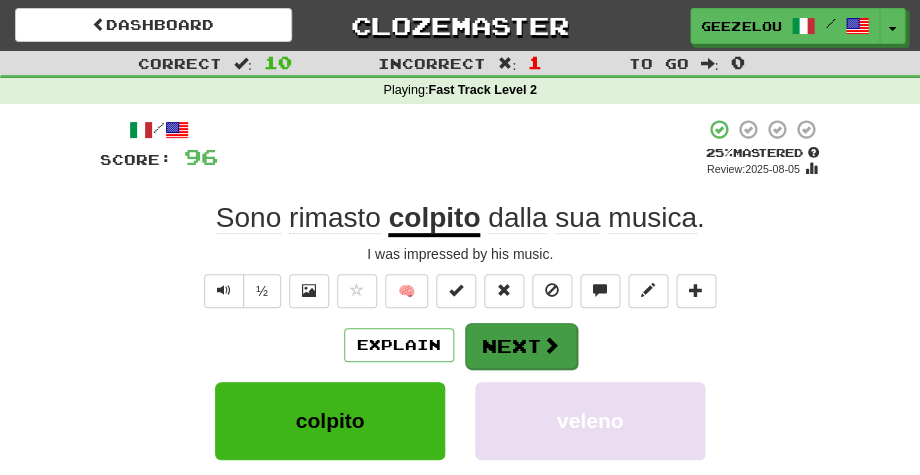 click on "Next" at bounding box center (521, 346) 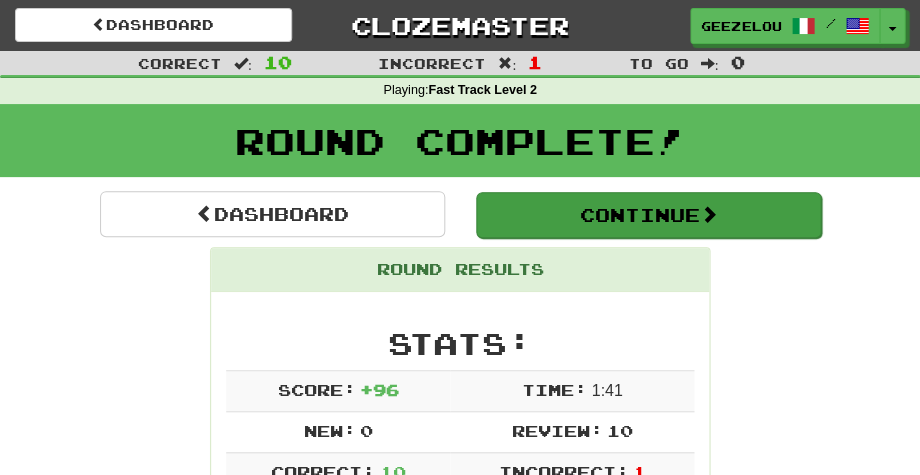 click on "Continue" at bounding box center [648, 215] 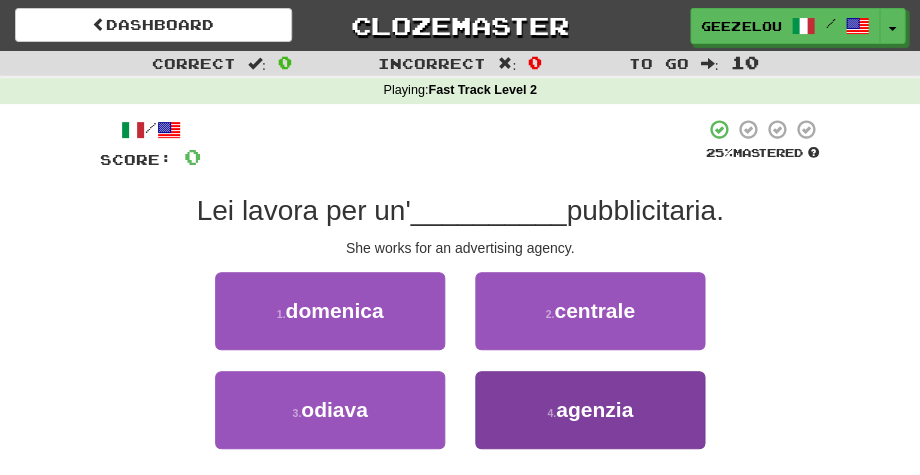 click on "agenzia" at bounding box center [594, 409] 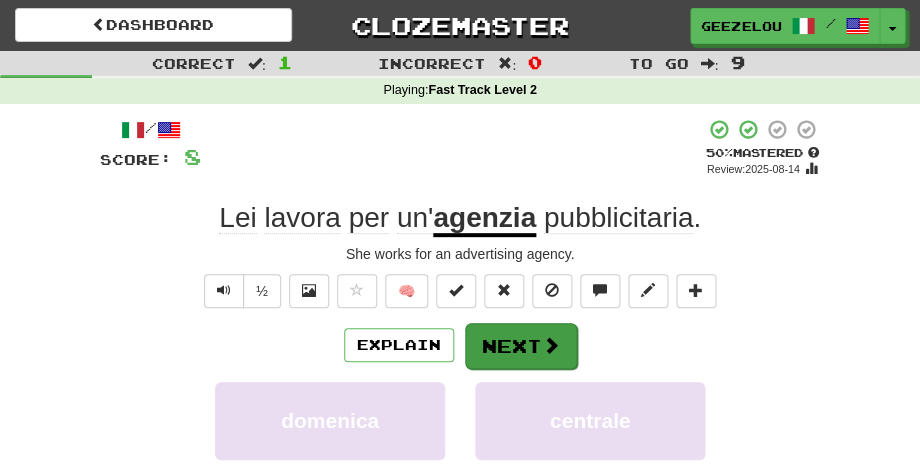 click on "Next" at bounding box center [521, 346] 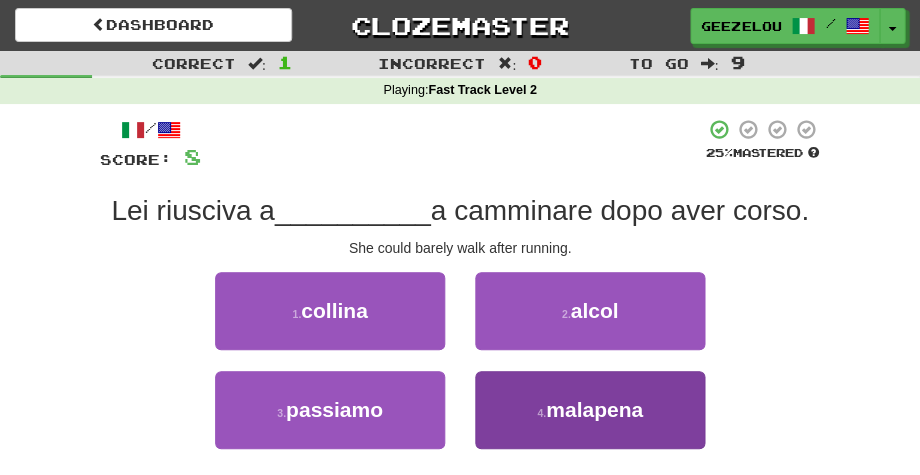 click on "malapena" at bounding box center [594, 409] 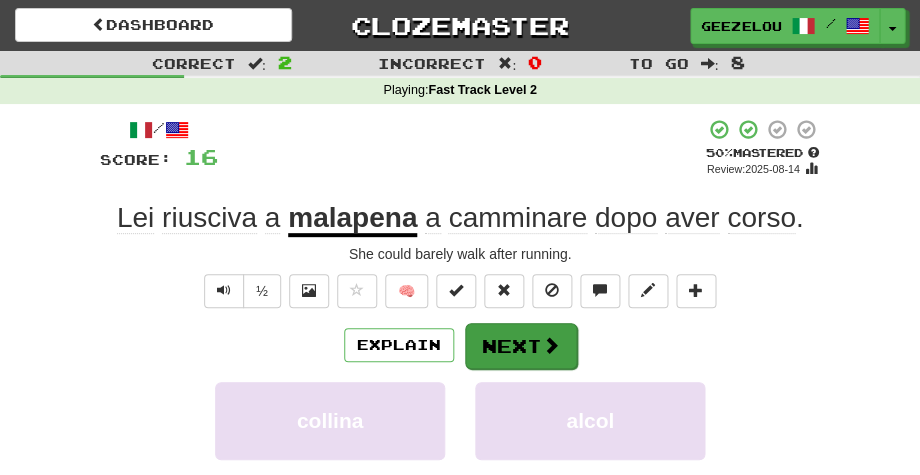 click on "Next" at bounding box center [521, 346] 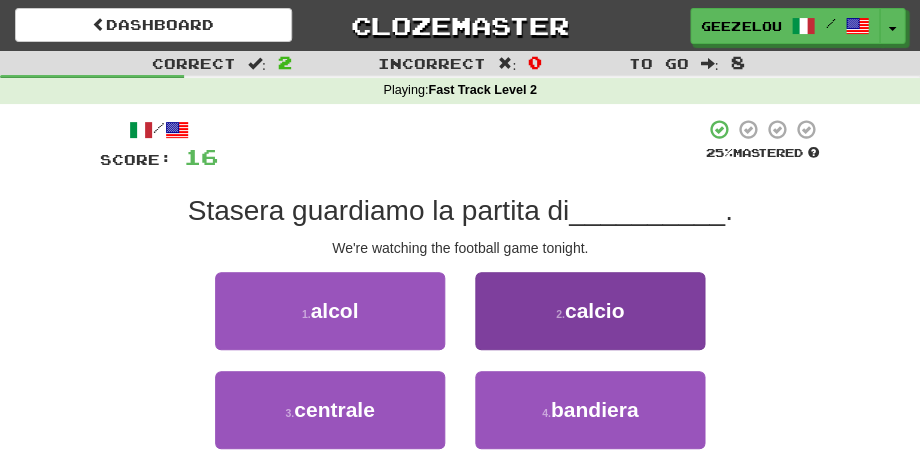 click on "calcio" at bounding box center [595, 310] 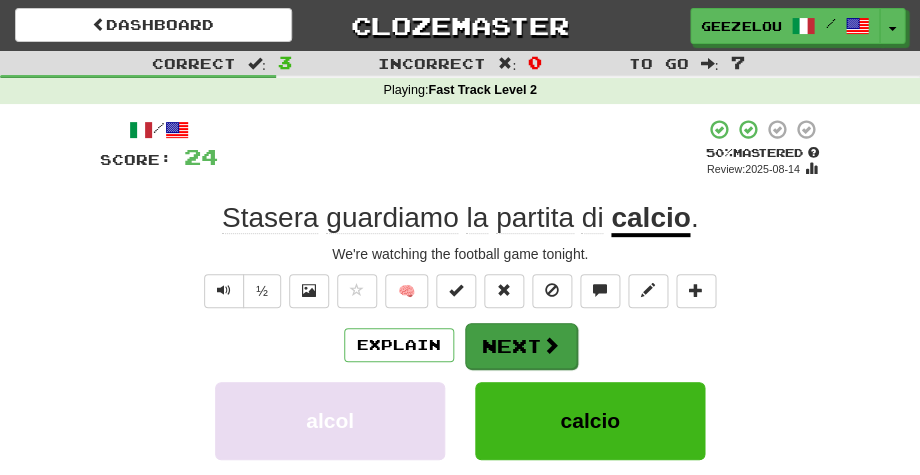 click on "Next" at bounding box center (521, 346) 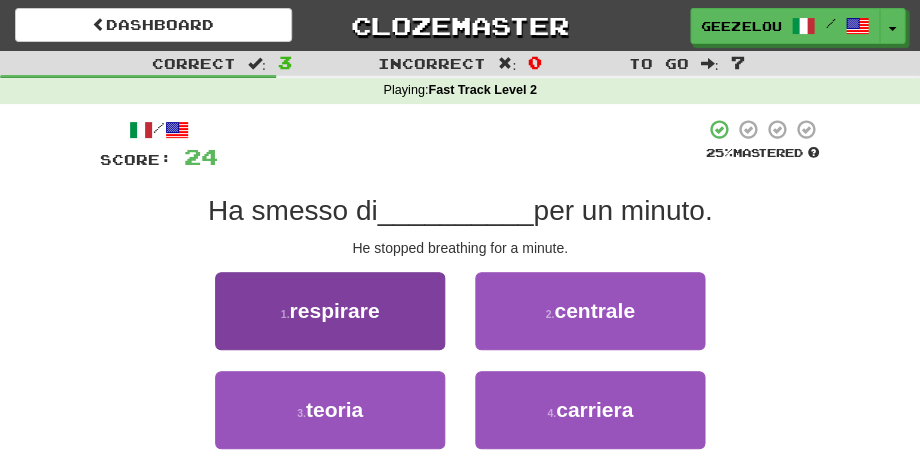 click on "1 .  respirare" at bounding box center [330, 311] 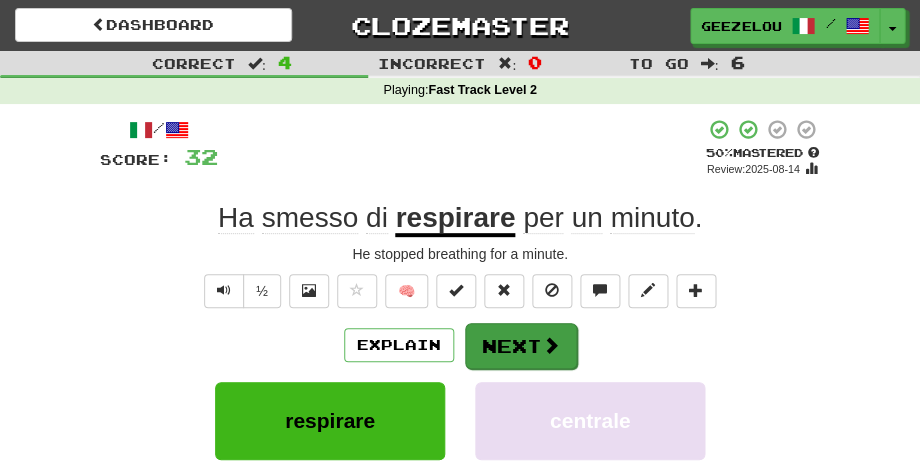 click on "Next" at bounding box center (521, 346) 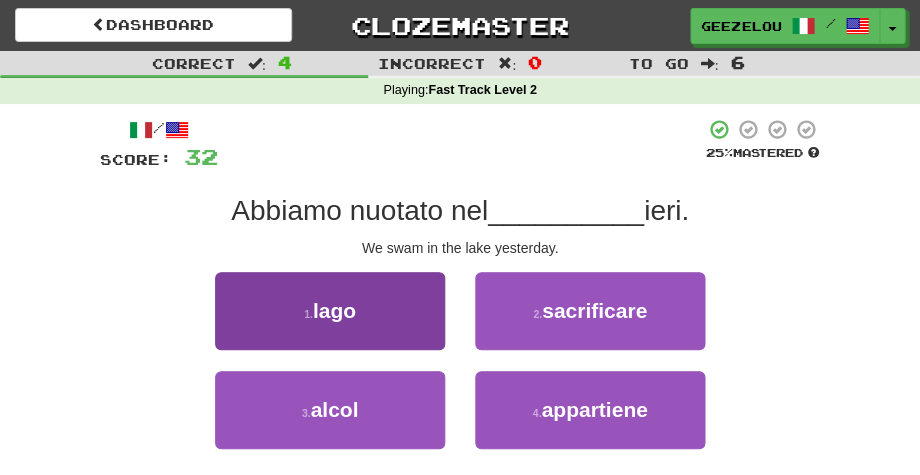click on "lago" at bounding box center (334, 310) 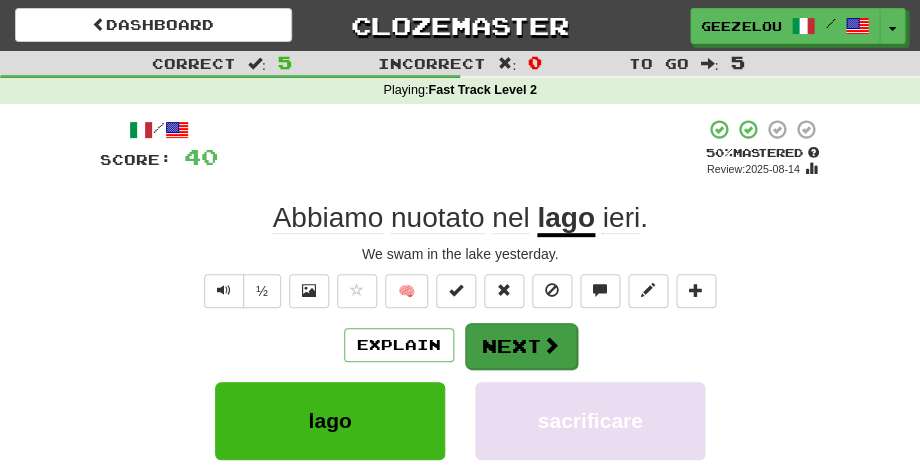 click on "Next" at bounding box center (521, 346) 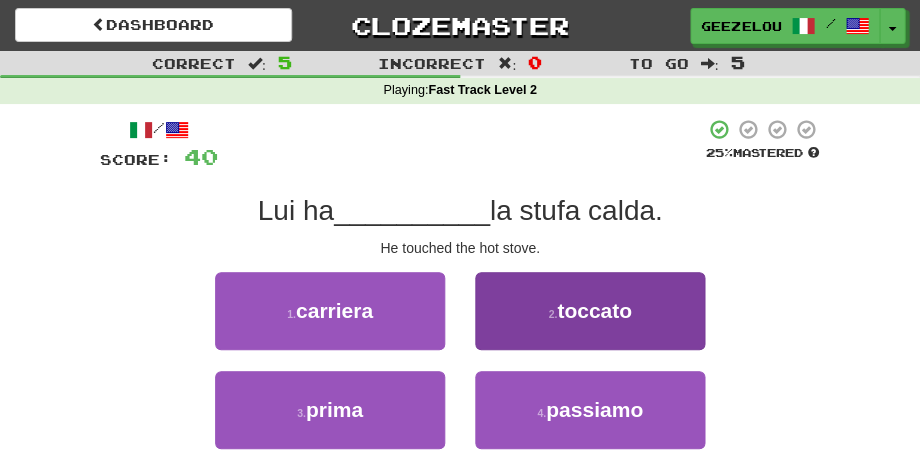 click on "toccato" at bounding box center (594, 310) 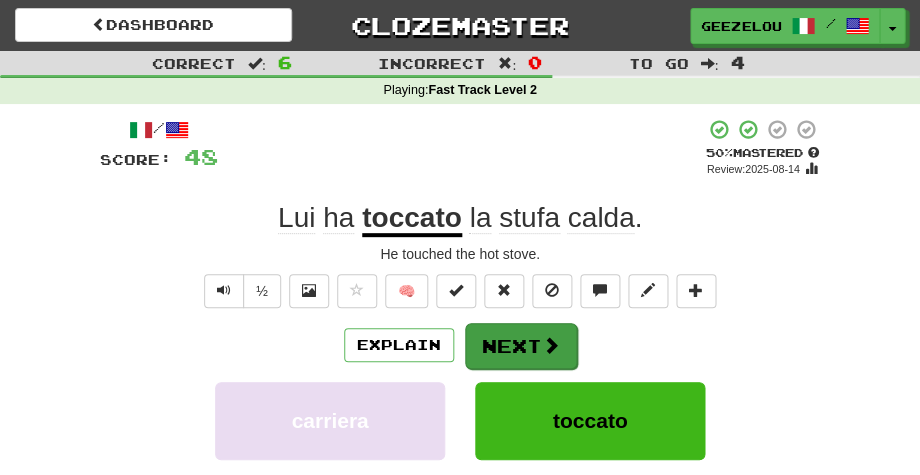 click on "Next" at bounding box center (521, 346) 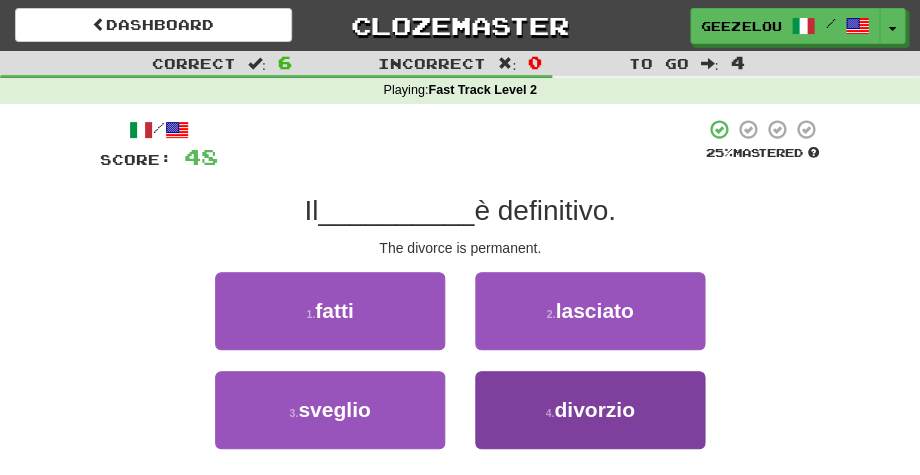 click on "4 .  divorzio" at bounding box center [590, 410] 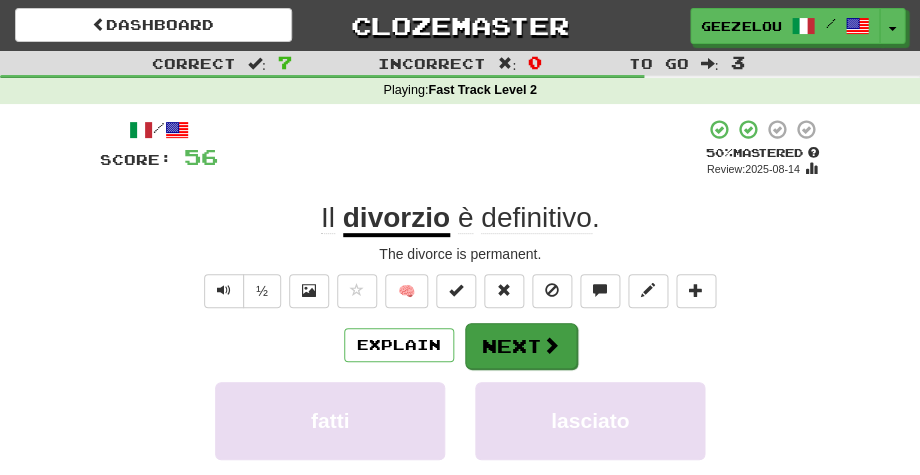 click on "Next" at bounding box center [521, 346] 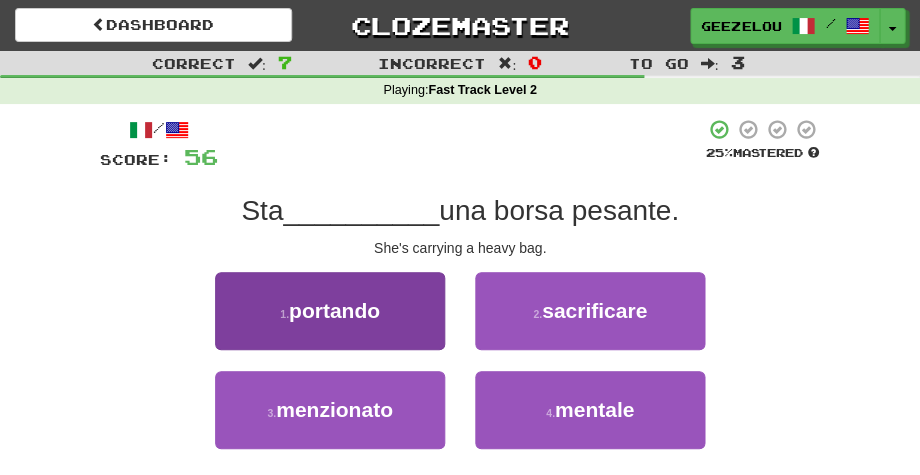 click on "1 .  portando" at bounding box center (330, 311) 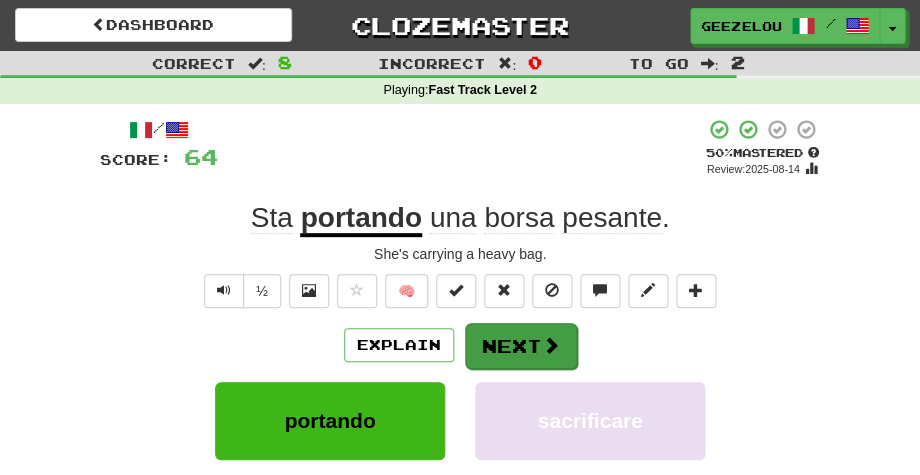 click on "Next" at bounding box center [521, 346] 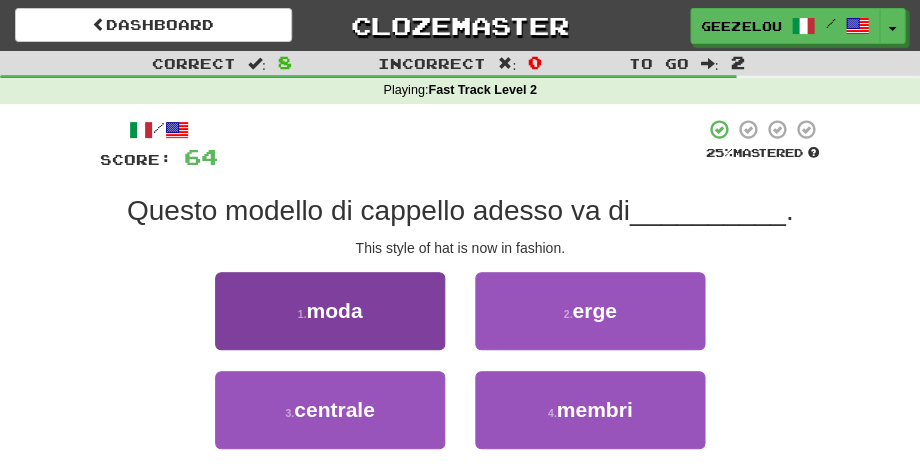 click on "moda" at bounding box center (334, 310) 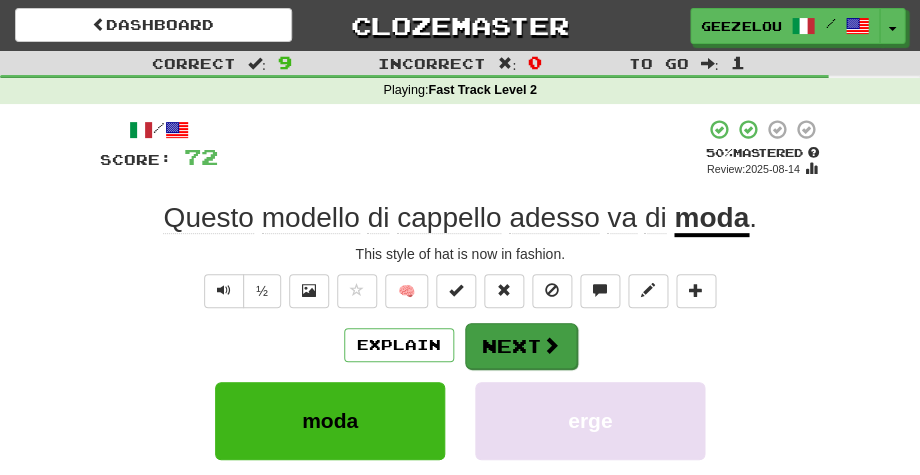 click on "Next" at bounding box center [521, 346] 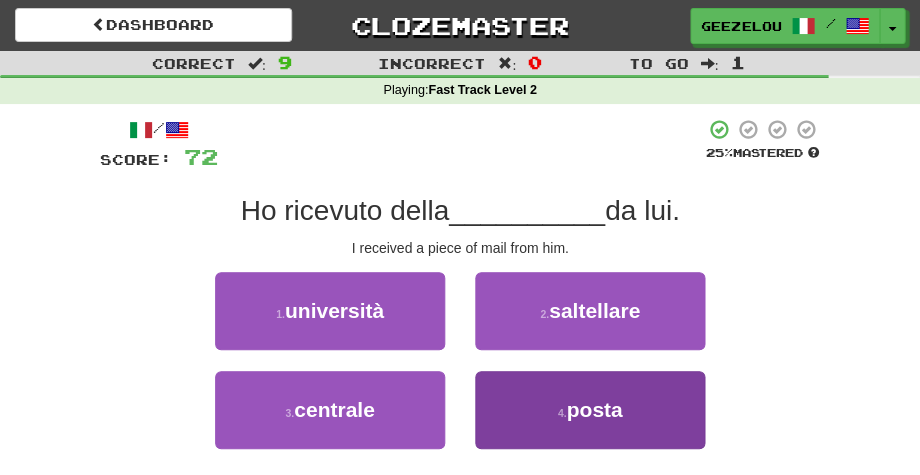 click on "posta" at bounding box center (594, 409) 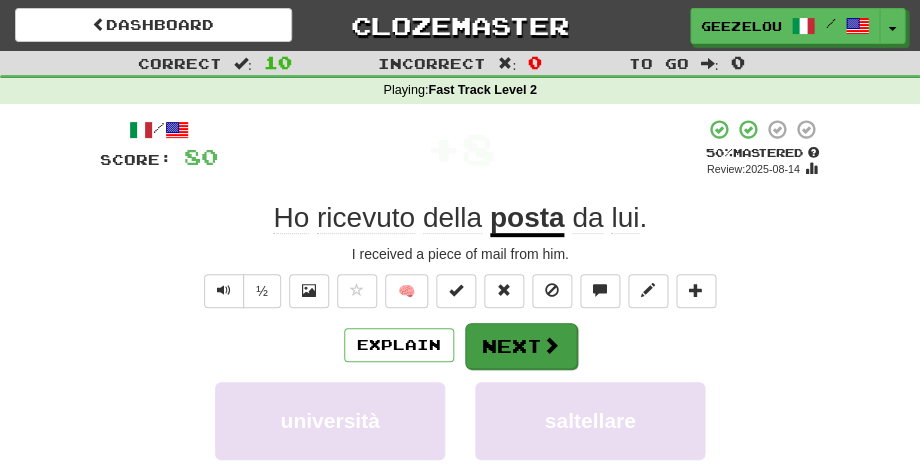 click on "Next" at bounding box center (521, 346) 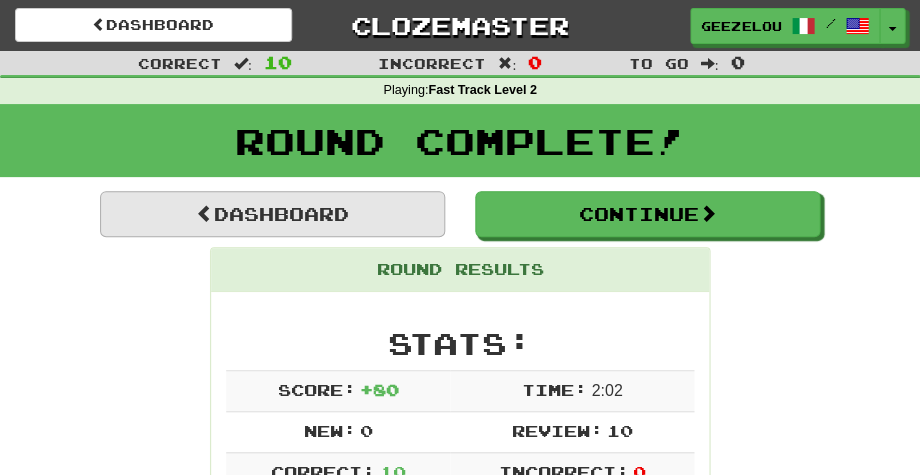 click on "Dashboard" at bounding box center [272, 214] 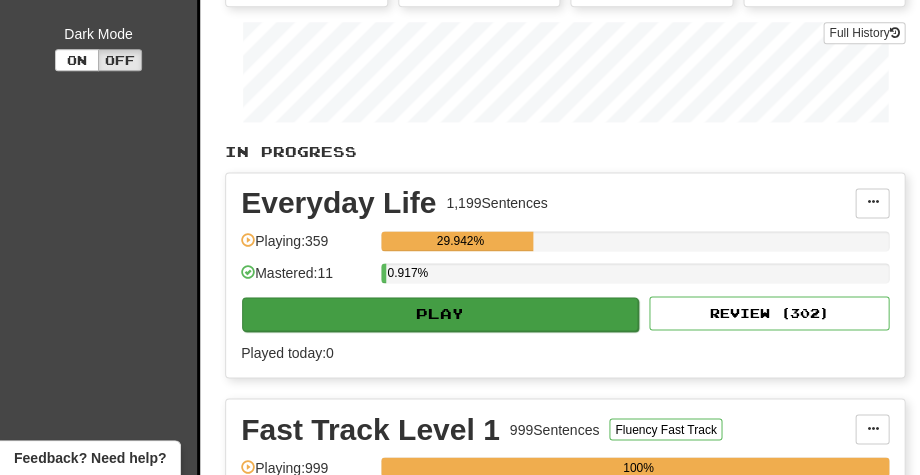 scroll, scrollTop: 366, scrollLeft: 0, axis: vertical 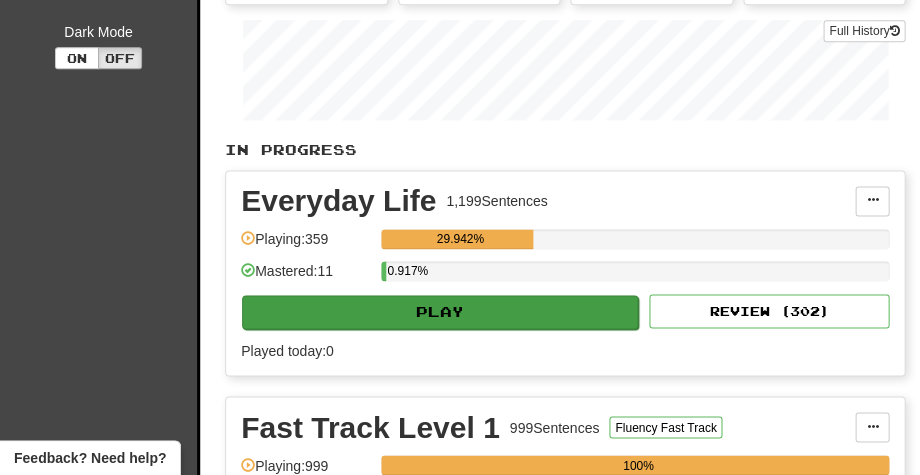 click on "Play" at bounding box center (440, 312) 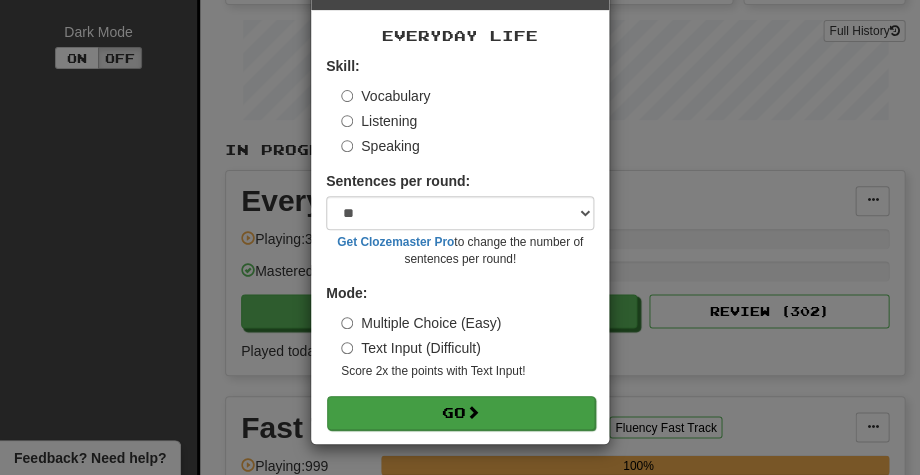 scroll, scrollTop: 73, scrollLeft: 0, axis: vertical 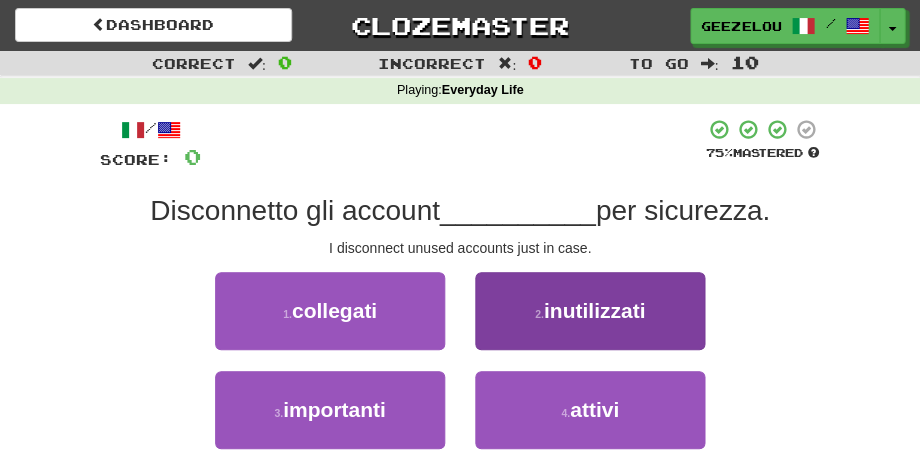 click on "inutilizzati" at bounding box center [595, 310] 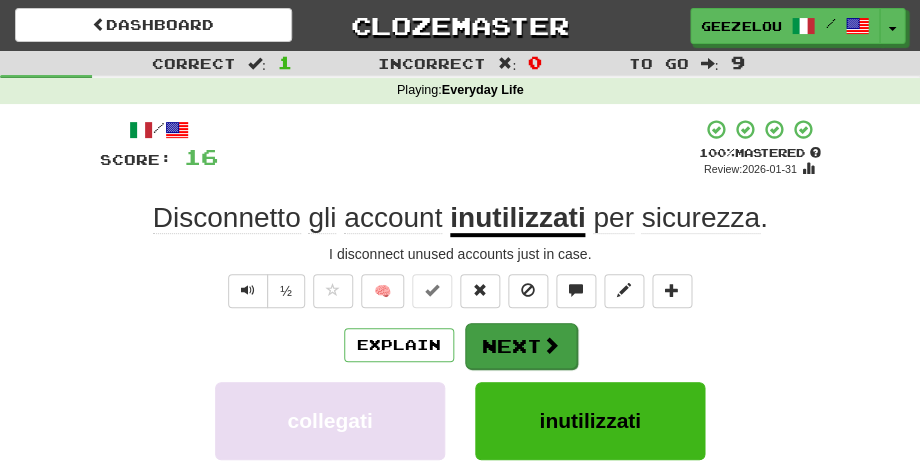 click on "Next" at bounding box center [521, 346] 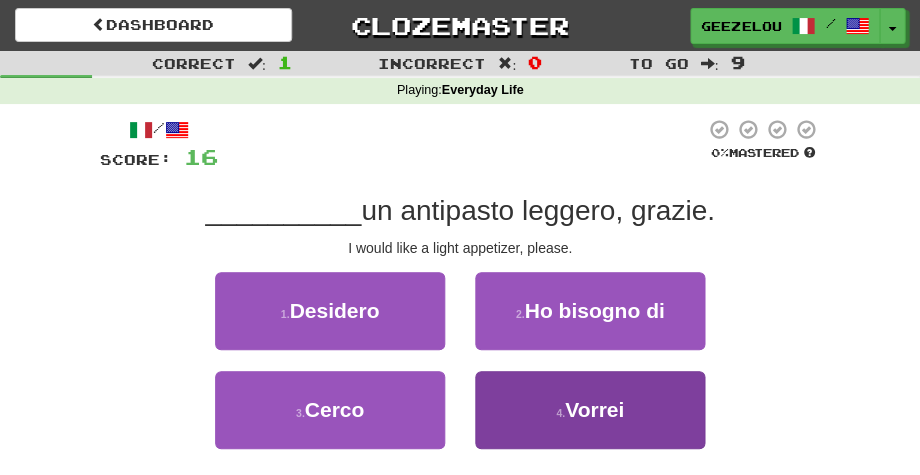 click on "Vorrei" at bounding box center [594, 409] 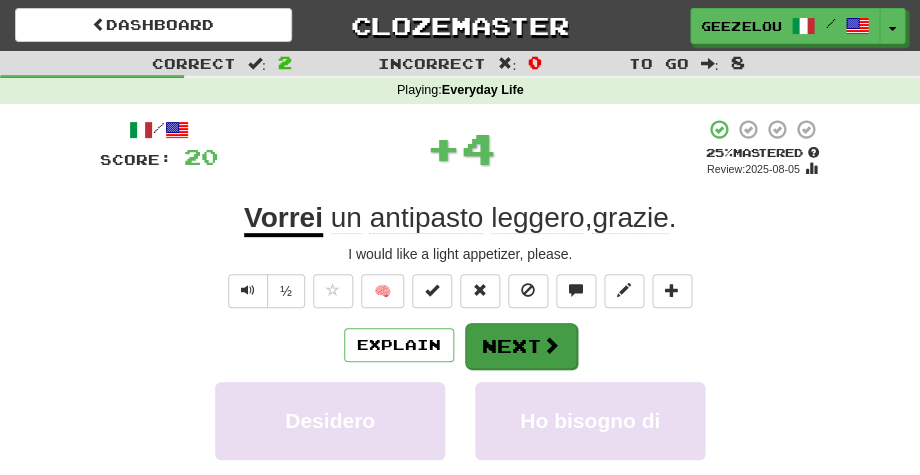 click on "Next" at bounding box center [521, 346] 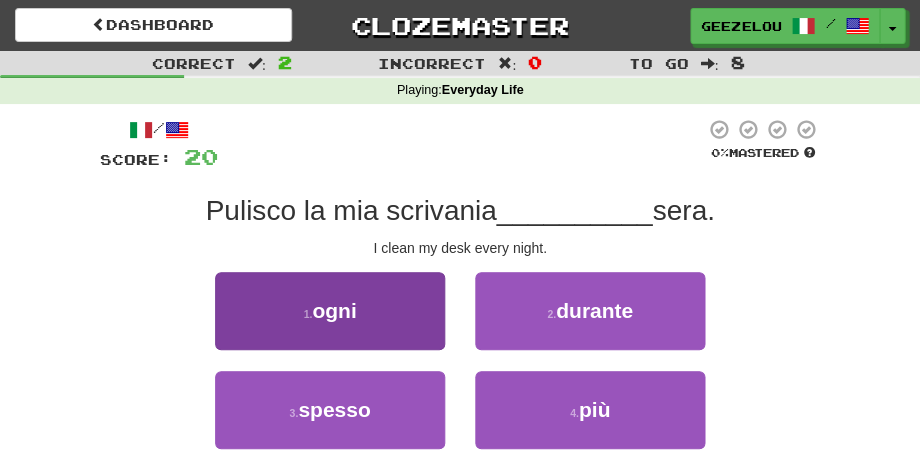 click on "1 .  ogni" at bounding box center [330, 311] 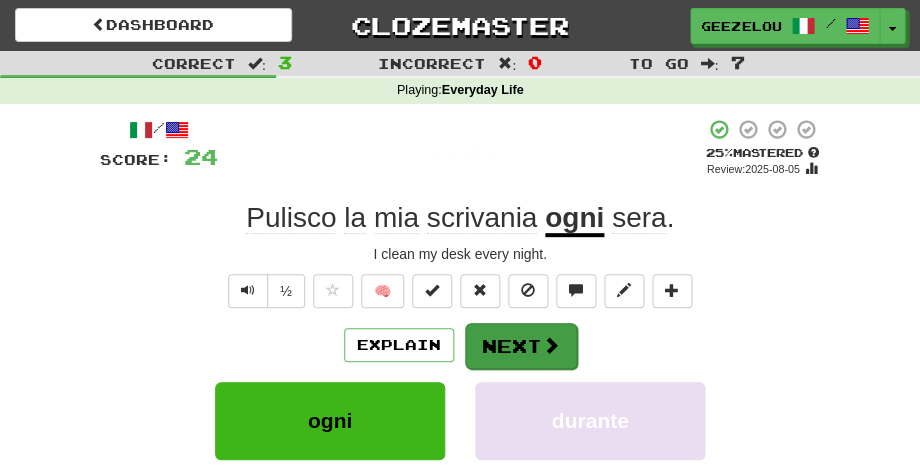 click on "Next" at bounding box center [521, 346] 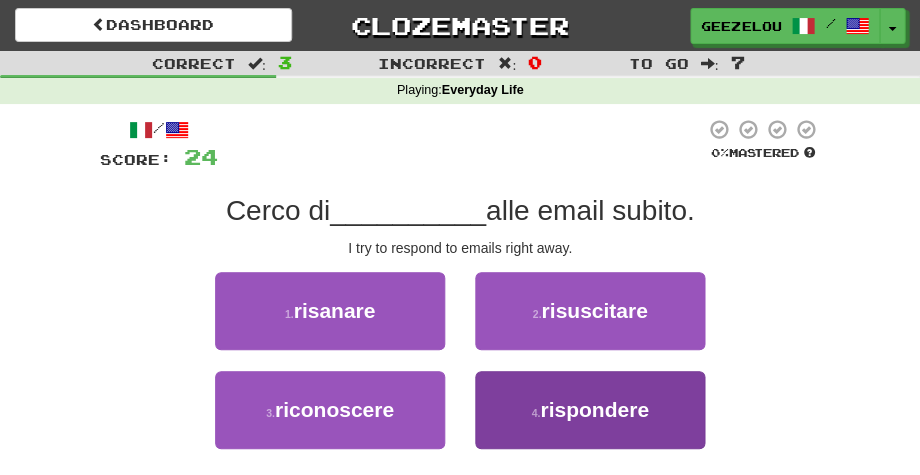 click on "rispondere" at bounding box center (594, 409) 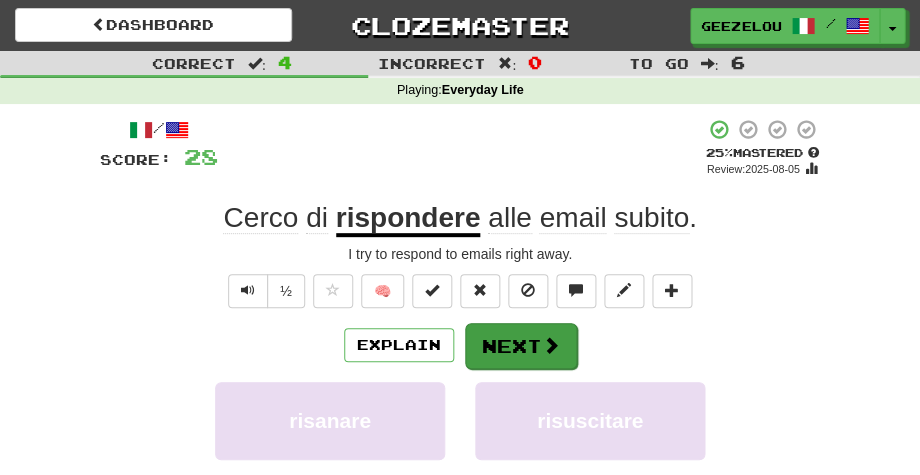 click on "Next" at bounding box center (521, 346) 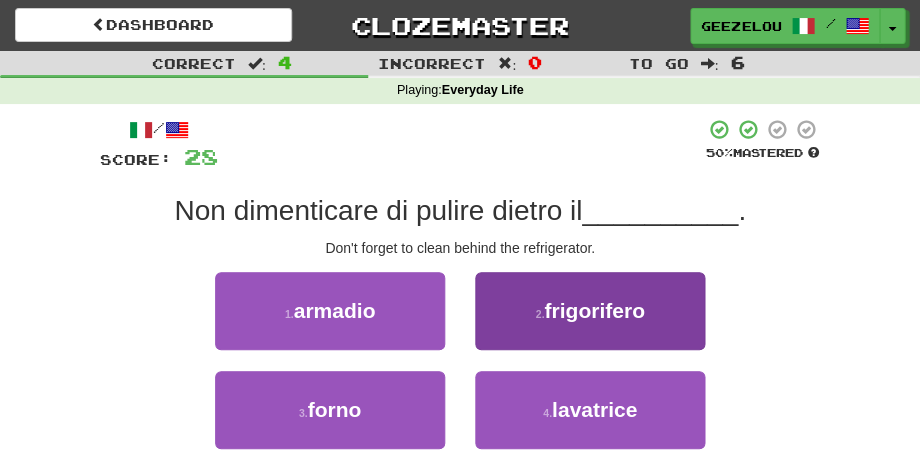 click on "frigorifero" at bounding box center [594, 310] 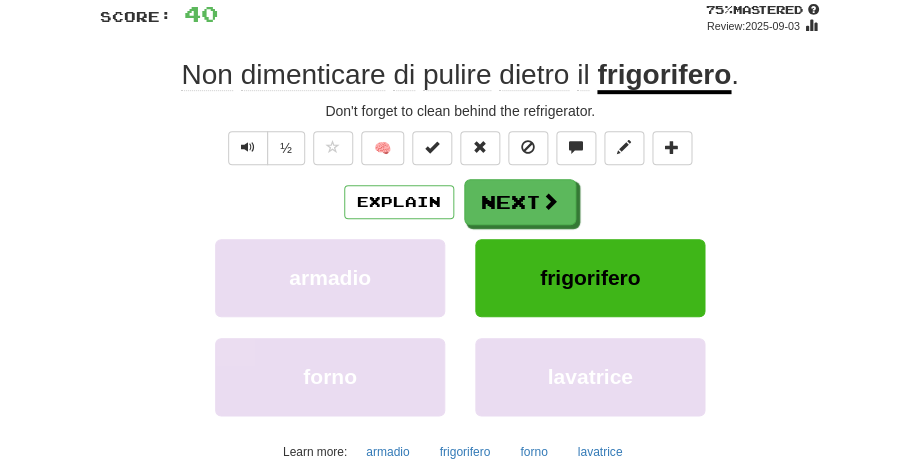 scroll, scrollTop: 145, scrollLeft: 0, axis: vertical 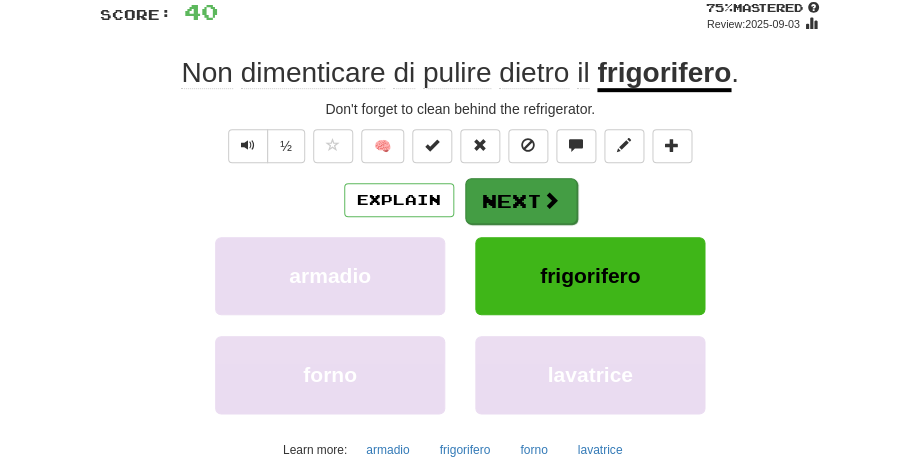 click on "Next" at bounding box center (521, 201) 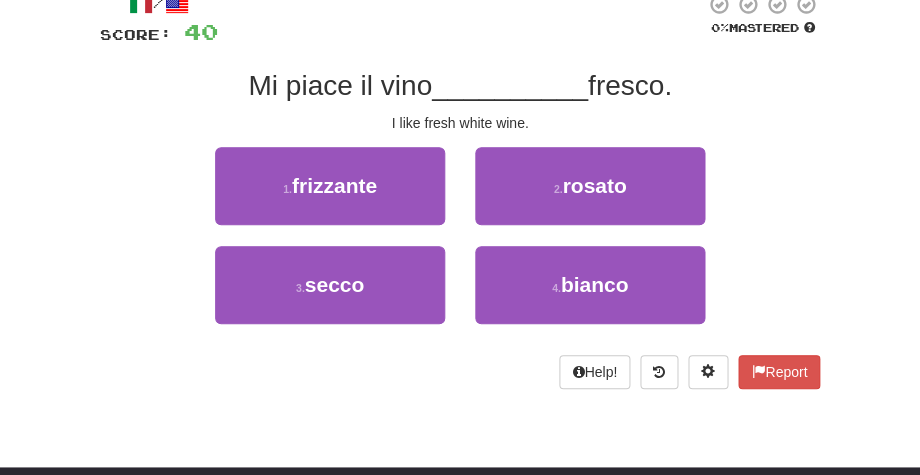 scroll, scrollTop: 124, scrollLeft: 0, axis: vertical 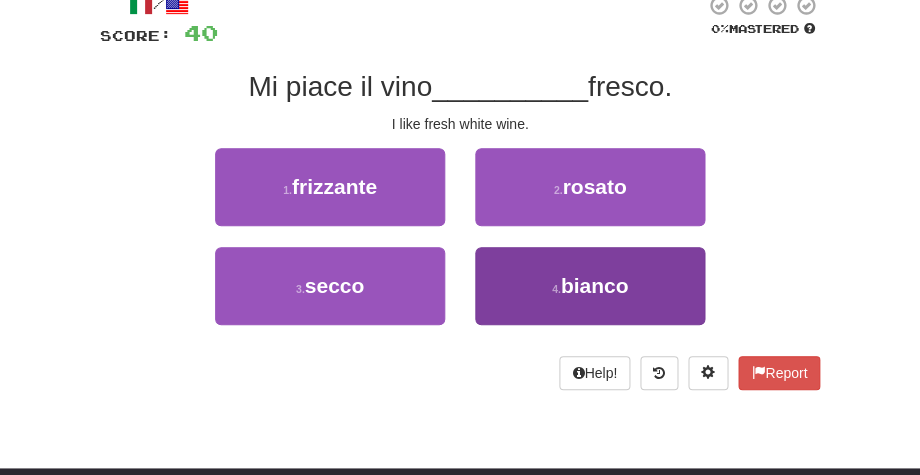 click on "bianco" at bounding box center (595, 285) 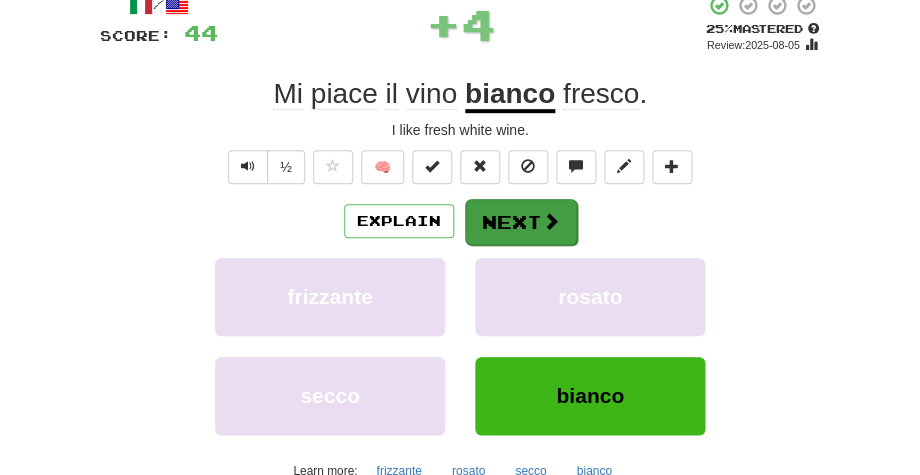 click on "Next" at bounding box center (521, 222) 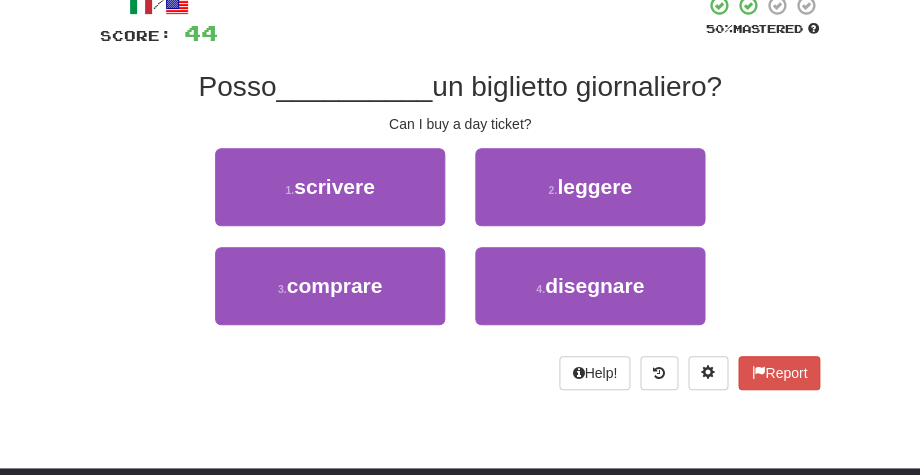 click on "Correct   :   6 Incorrect   :   0 To go   :   4 Playing :  Everyday Life  /  Score:   44 50 %  Mastered Posso  __________  un biglietto giornaliero? Can I buy a day ticket? 1 .  scrivere 2 .  leggere 3 .  comprare 4 .  disegnare  Help!  Report" at bounding box center (460, 172) 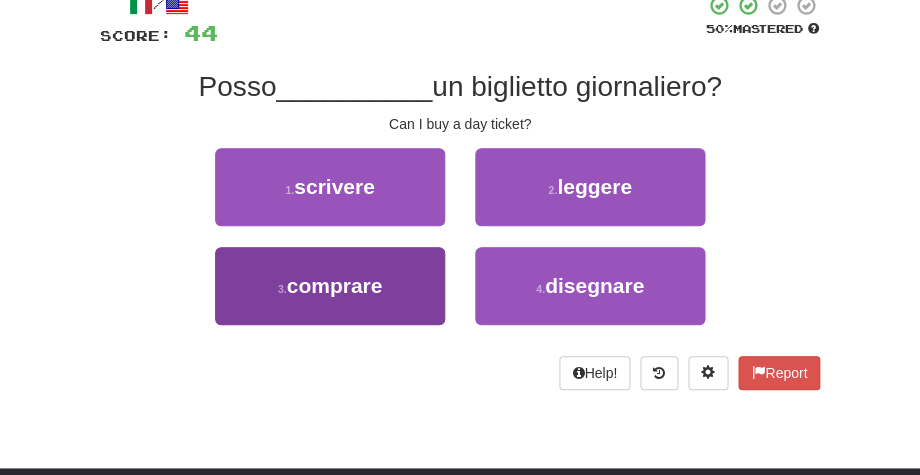 click on "3 .  comprare" at bounding box center (330, 286) 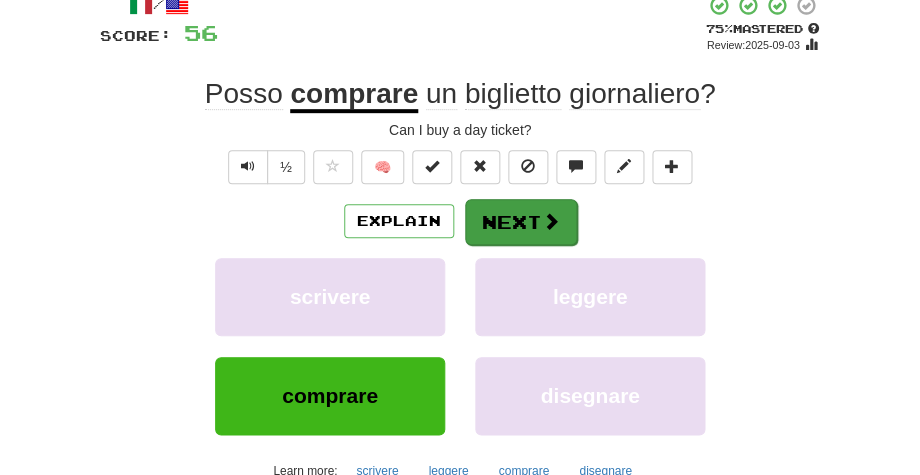 click on "Next" at bounding box center [521, 222] 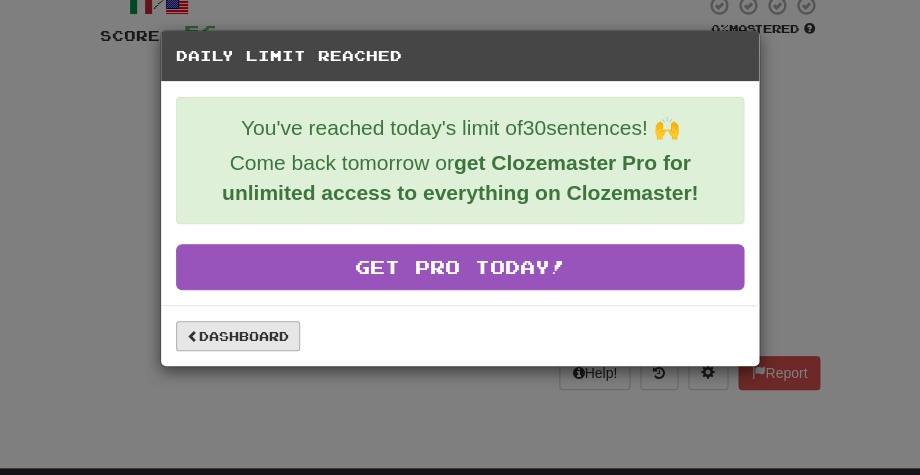 click on "Dashboard" at bounding box center [238, 336] 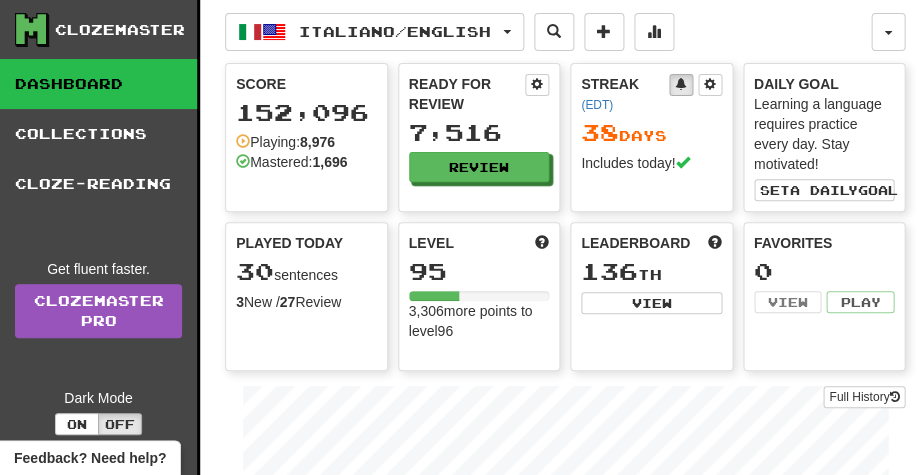 scroll, scrollTop: 0, scrollLeft: 0, axis: both 